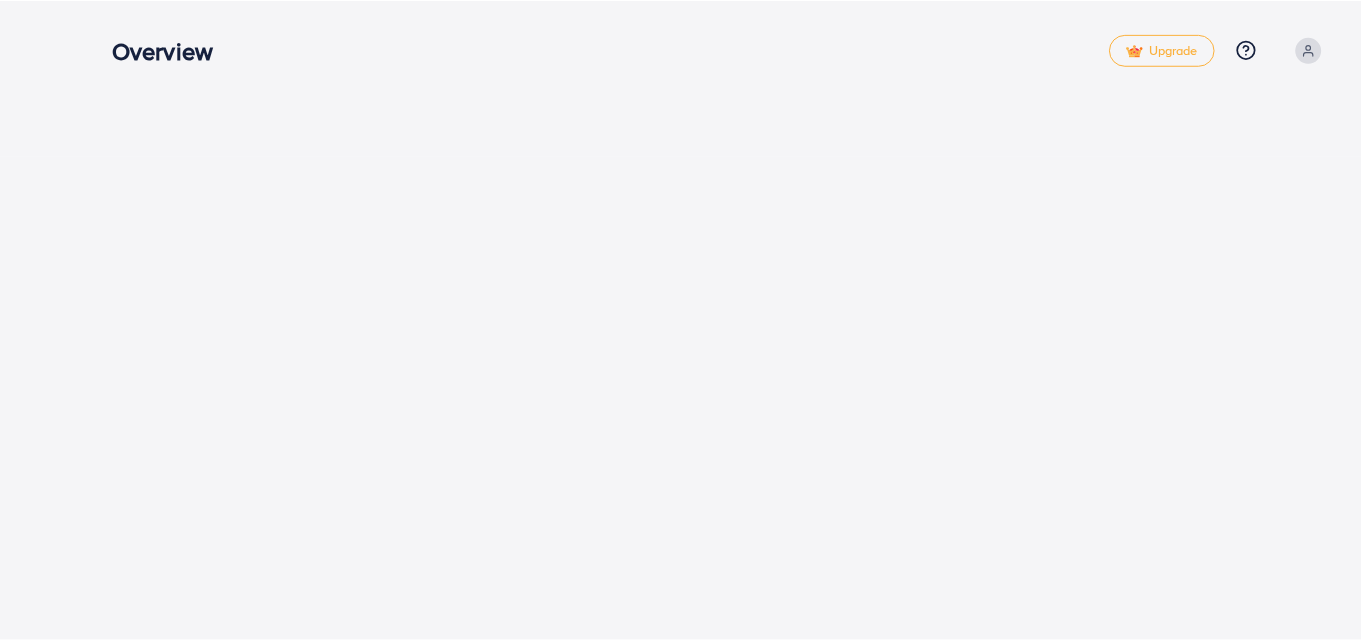 scroll, scrollTop: 0, scrollLeft: 0, axis: both 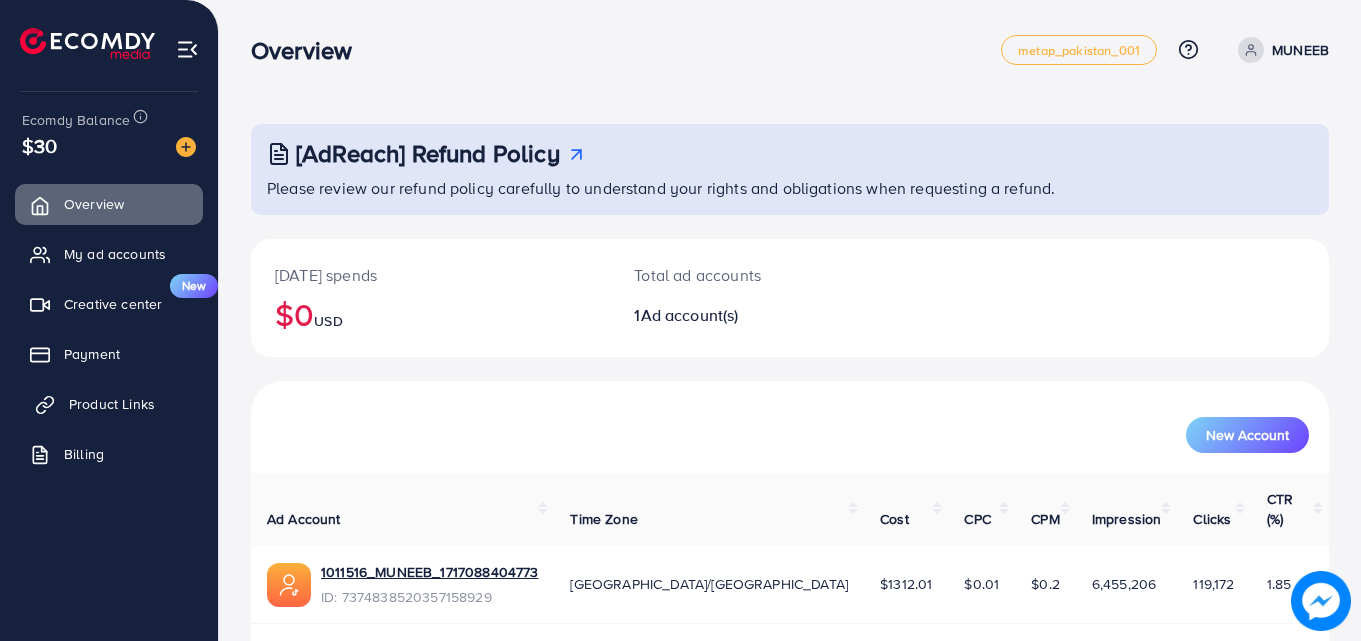 click on "Product Links" at bounding box center (112, 404) 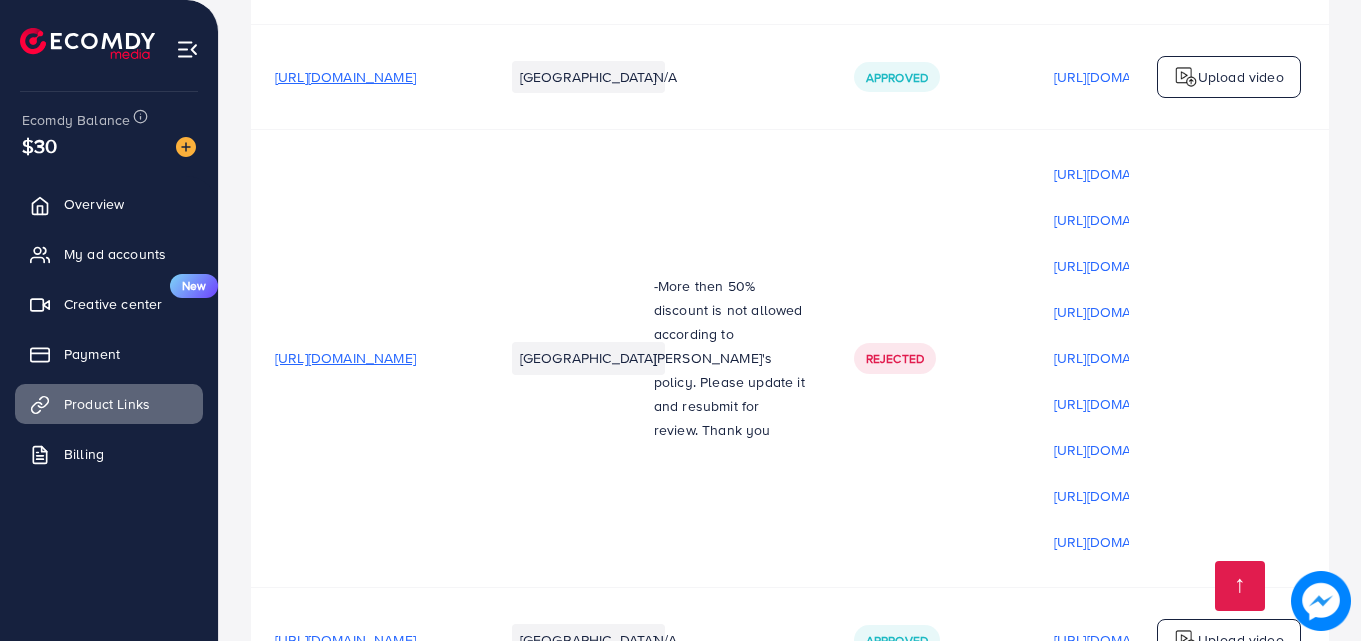 scroll, scrollTop: 4206, scrollLeft: 0, axis: vertical 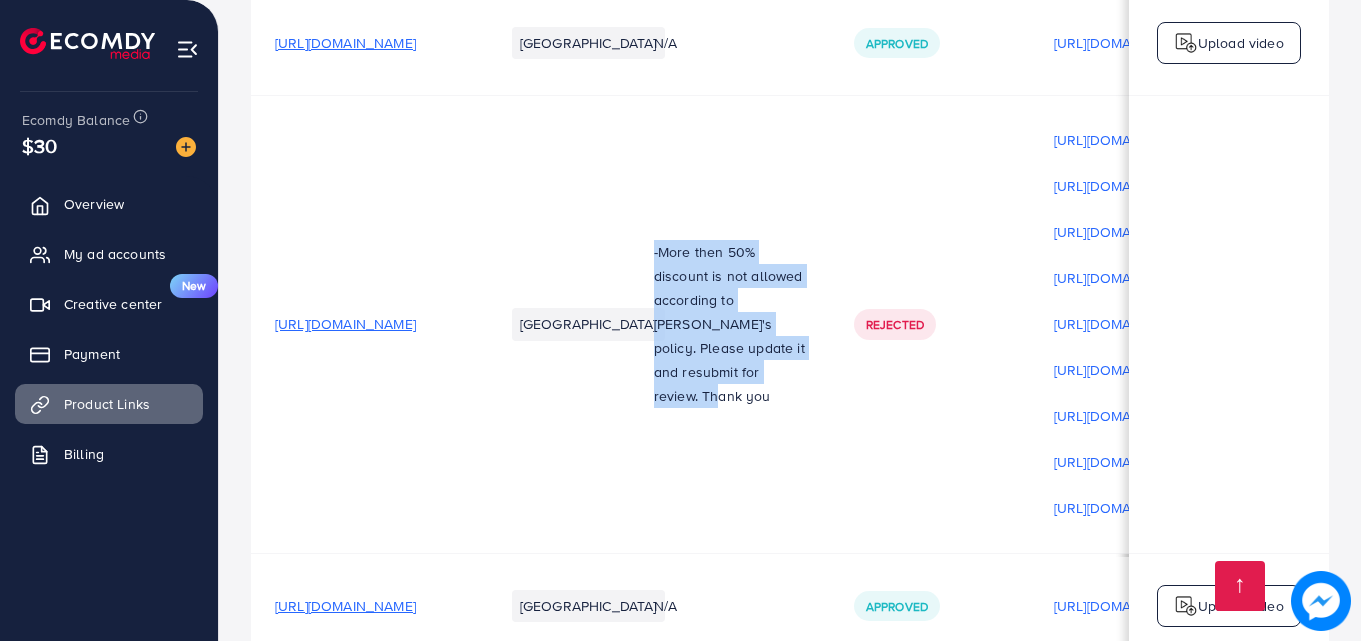 drag, startPoint x: 761, startPoint y: 149, endPoint x: 853, endPoint y: 280, distance: 160.07811 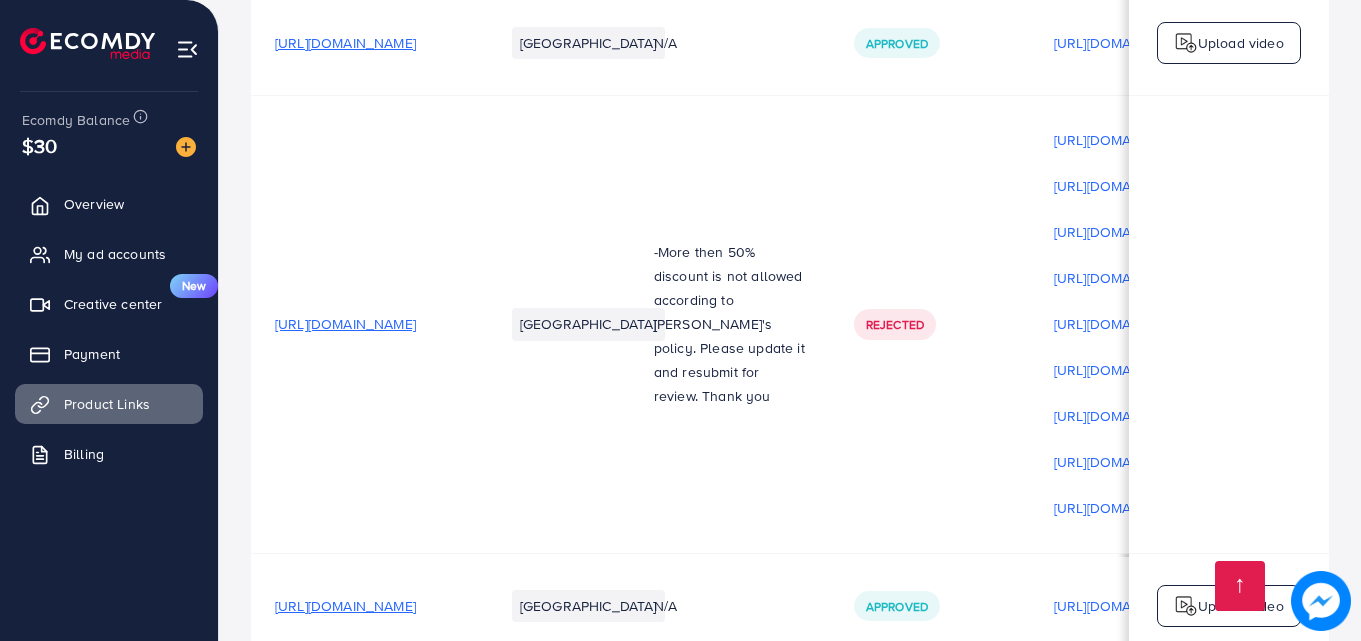 click on "[GEOGRAPHIC_DATA]" at bounding box center [555, 325] 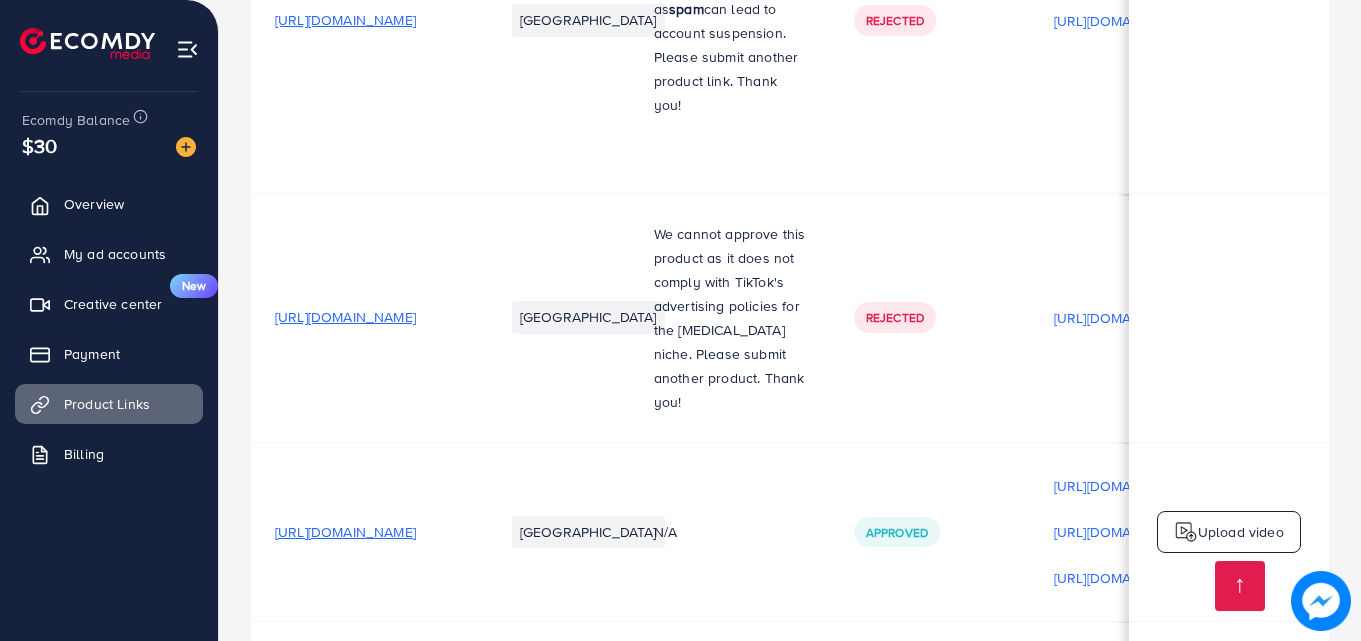scroll, scrollTop: 3084, scrollLeft: 0, axis: vertical 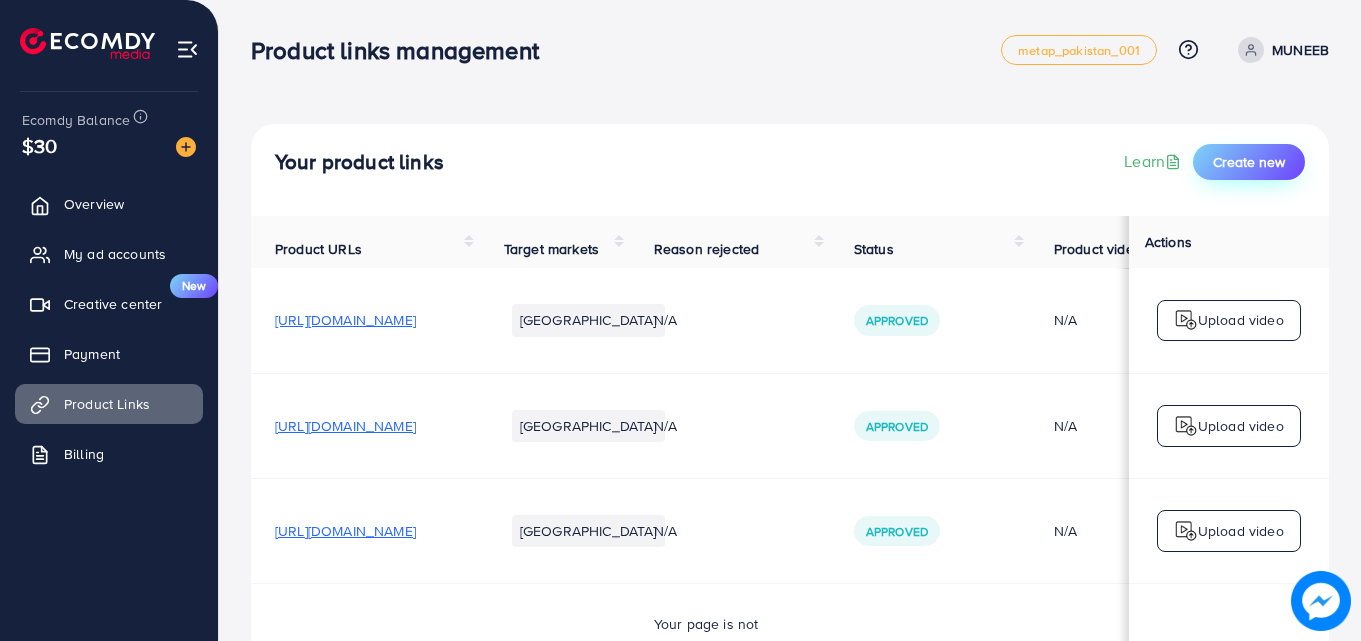 click on "Create new" at bounding box center (1249, 162) 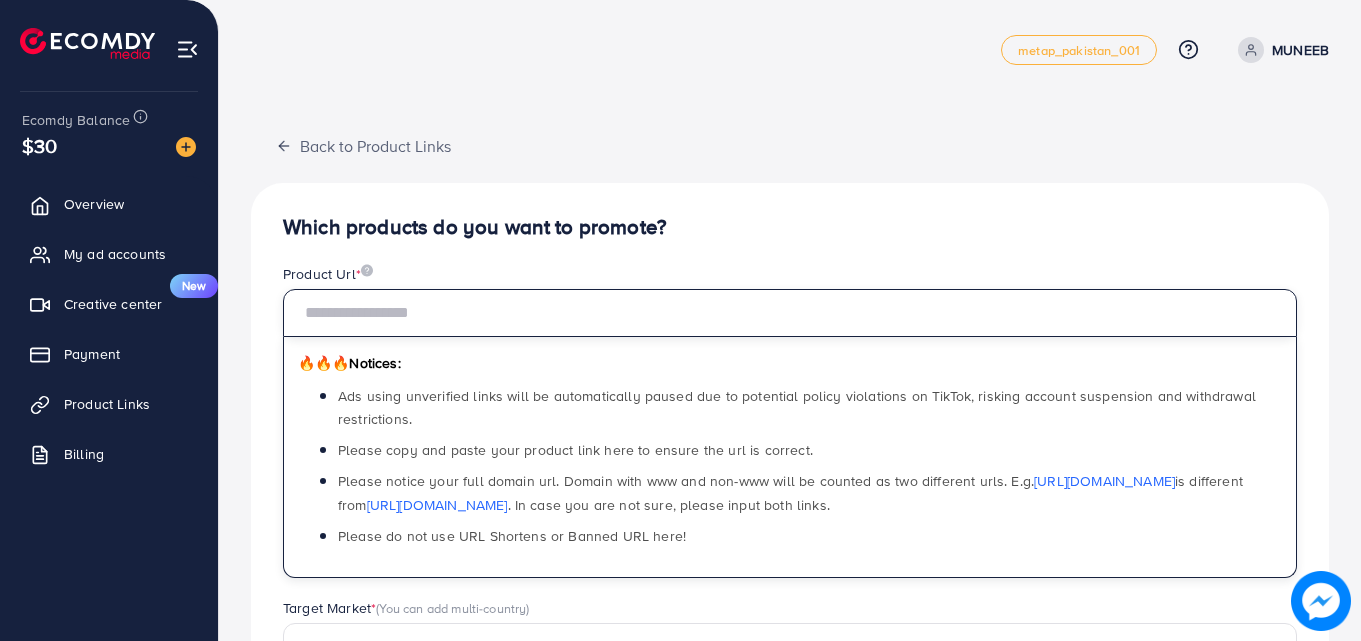 click at bounding box center (790, 313) 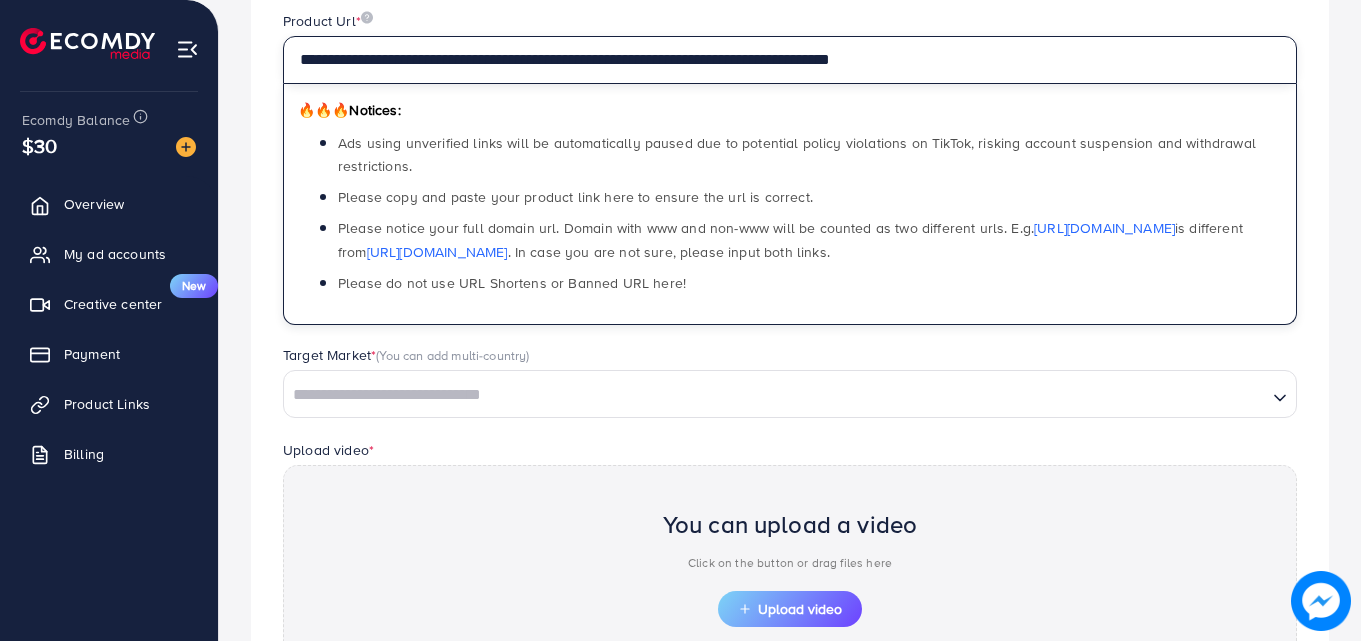 scroll, scrollTop: 387, scrollLeft: 0, axis: vertical 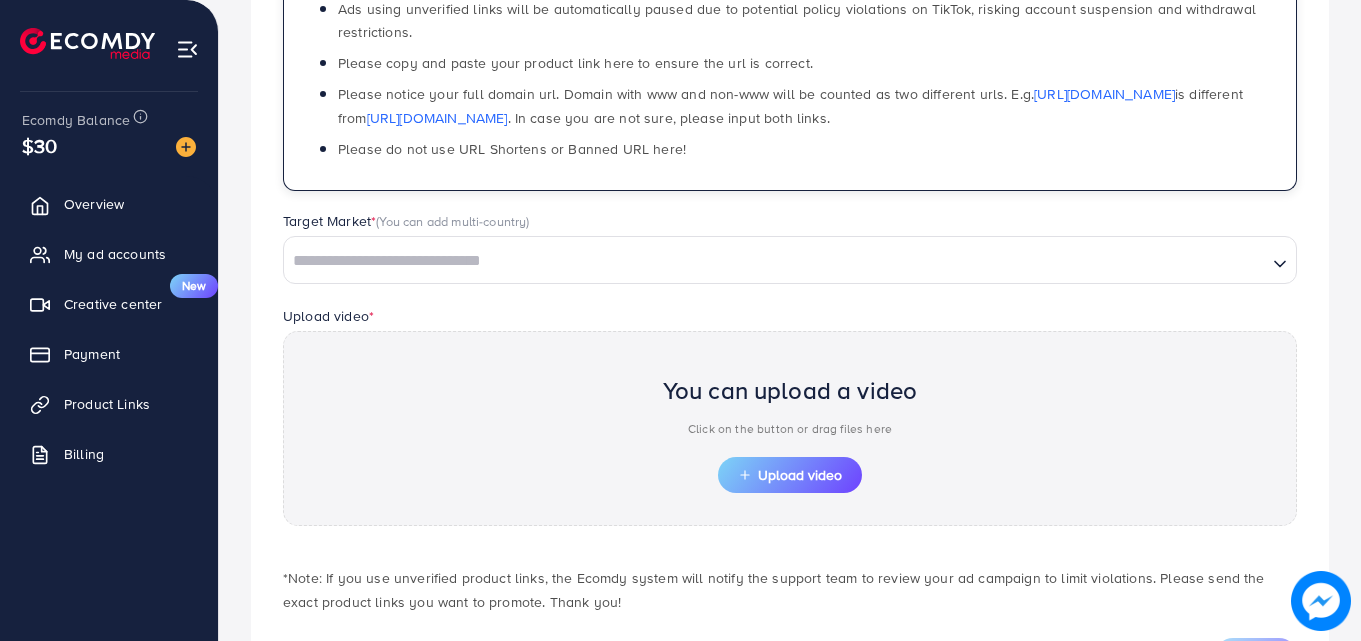 type on "**********" 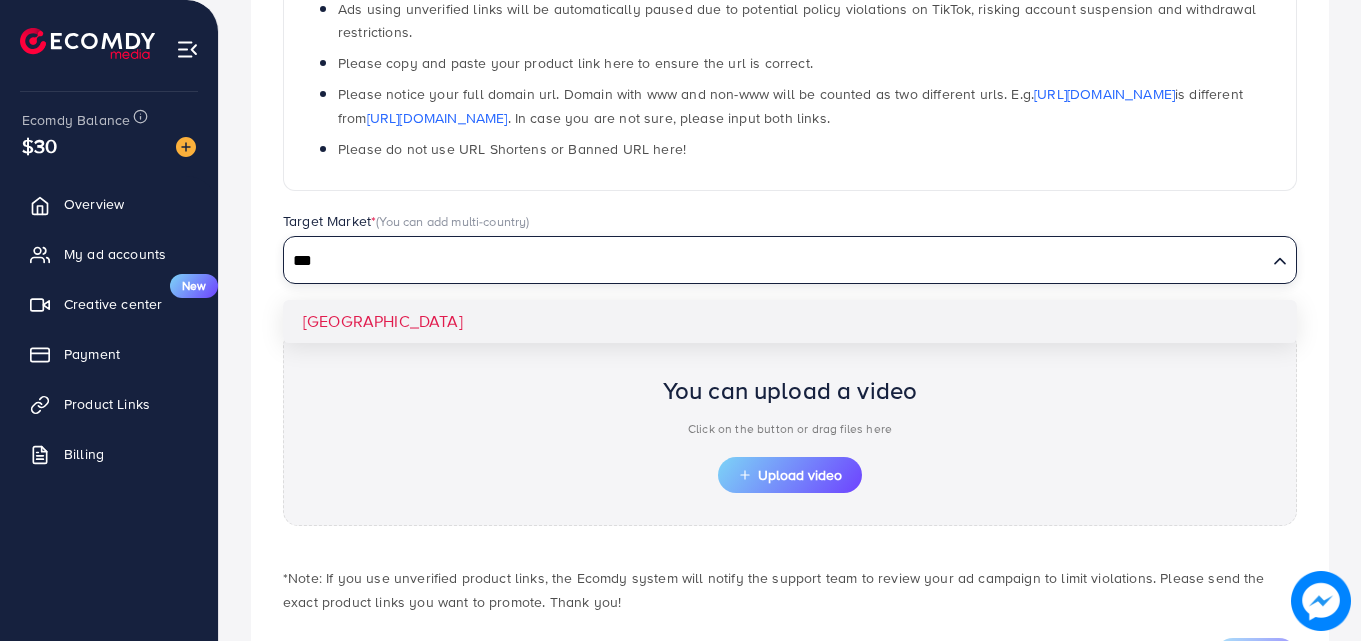 type on "***" 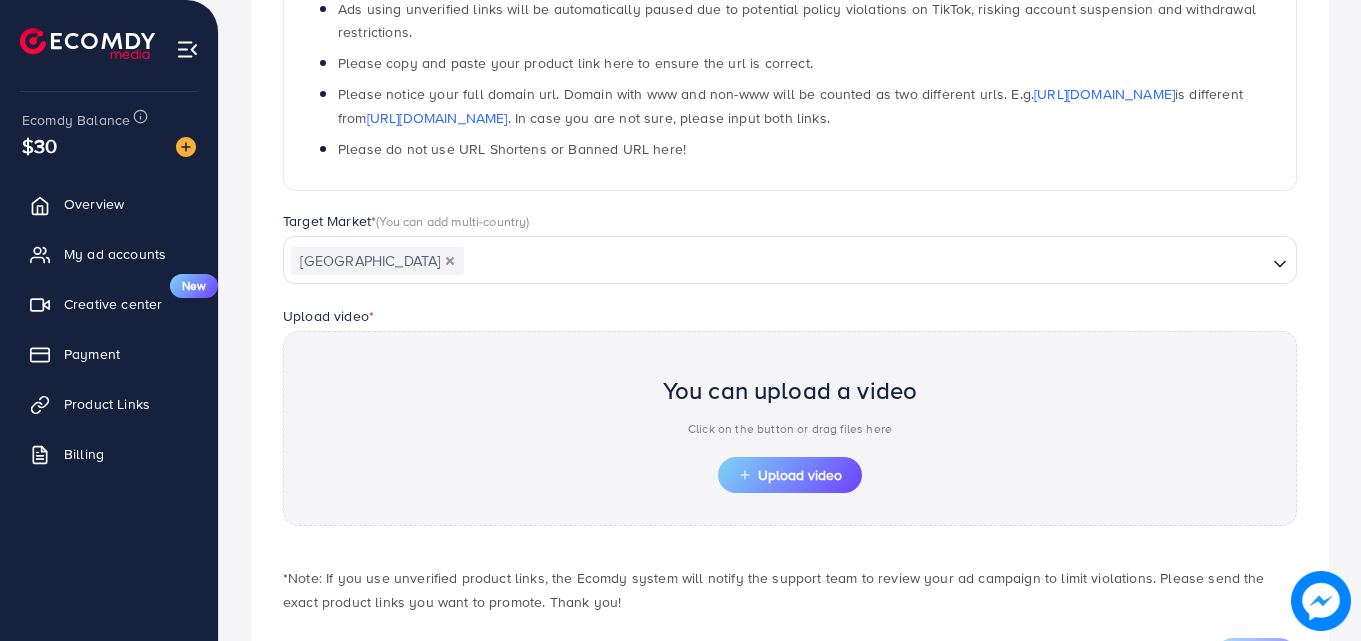 click on "**********" at bounding box center (790, 251) 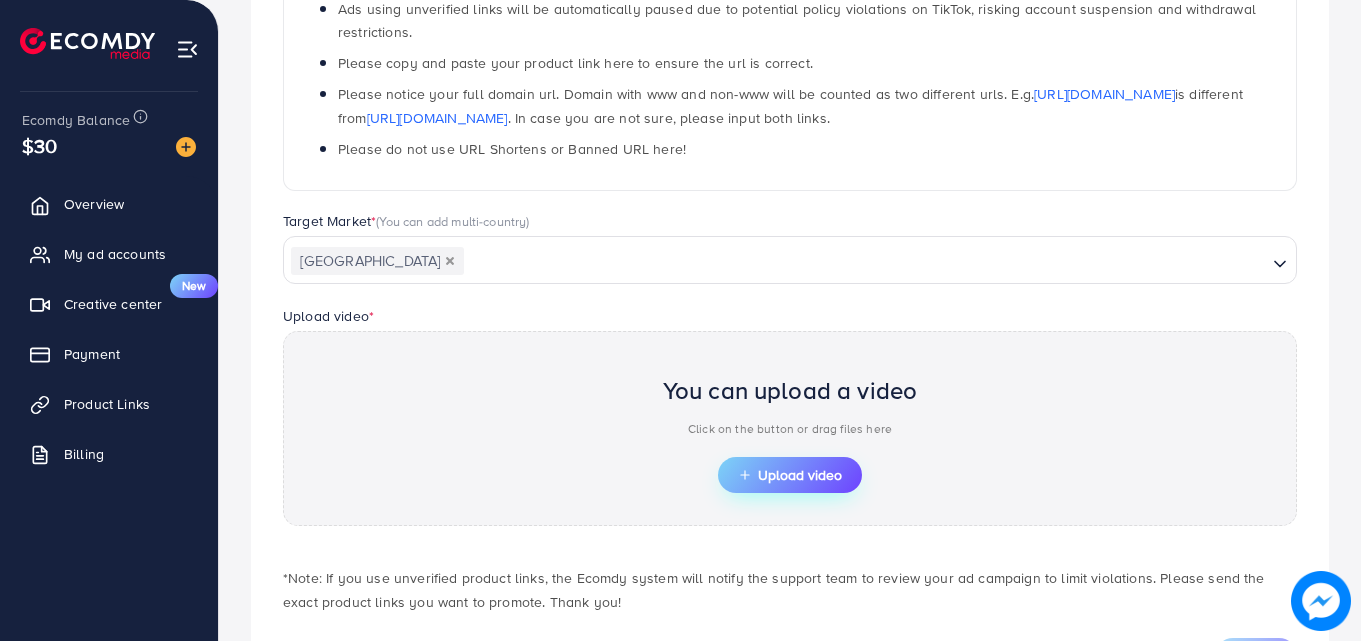 click on "Upload video" at bounding box center (790, 475) 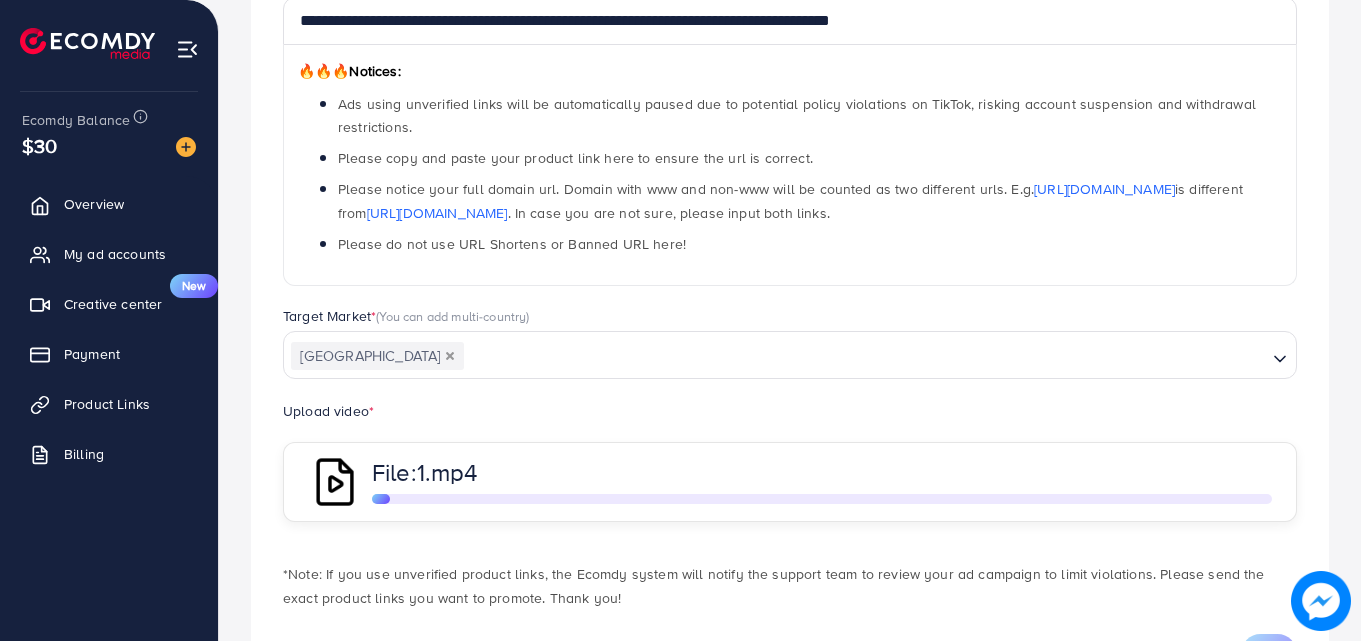 scroll, scrollTop: 387, scrollLeft: 0, axis: vertical 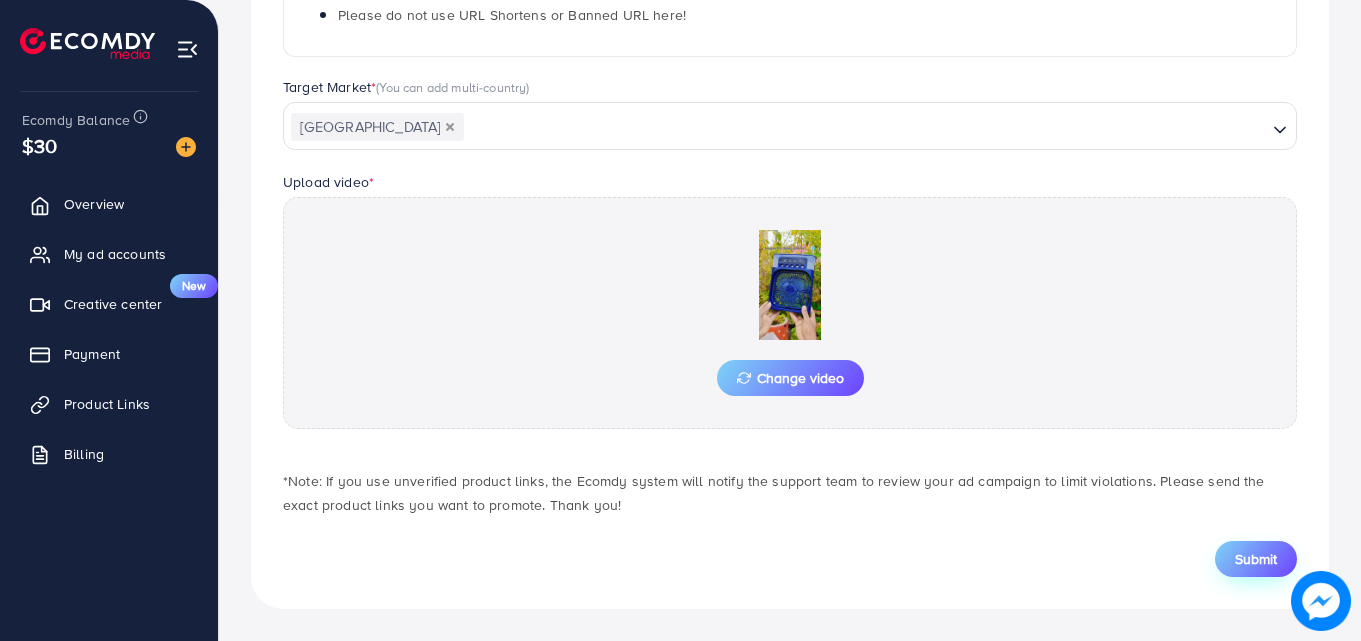 click on "Submit" at bounding box center (1256, 559) 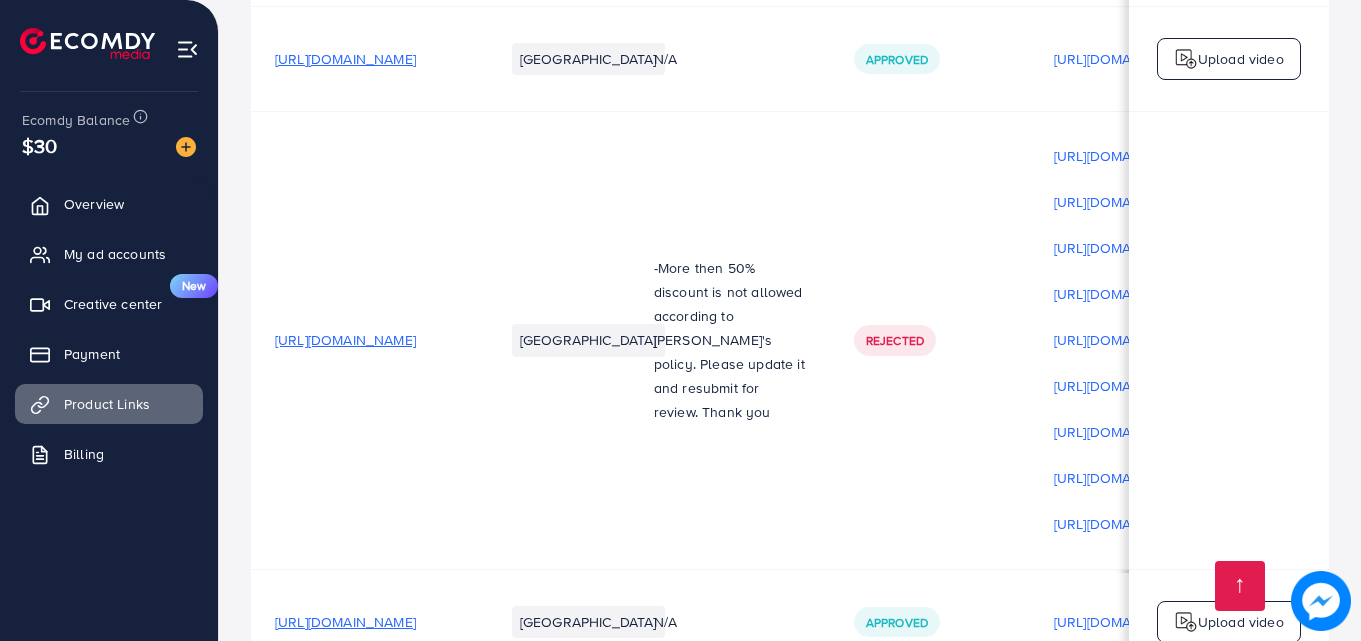 scroll, scrollTop: 4311, scrollLeft: 0, axis: vertical 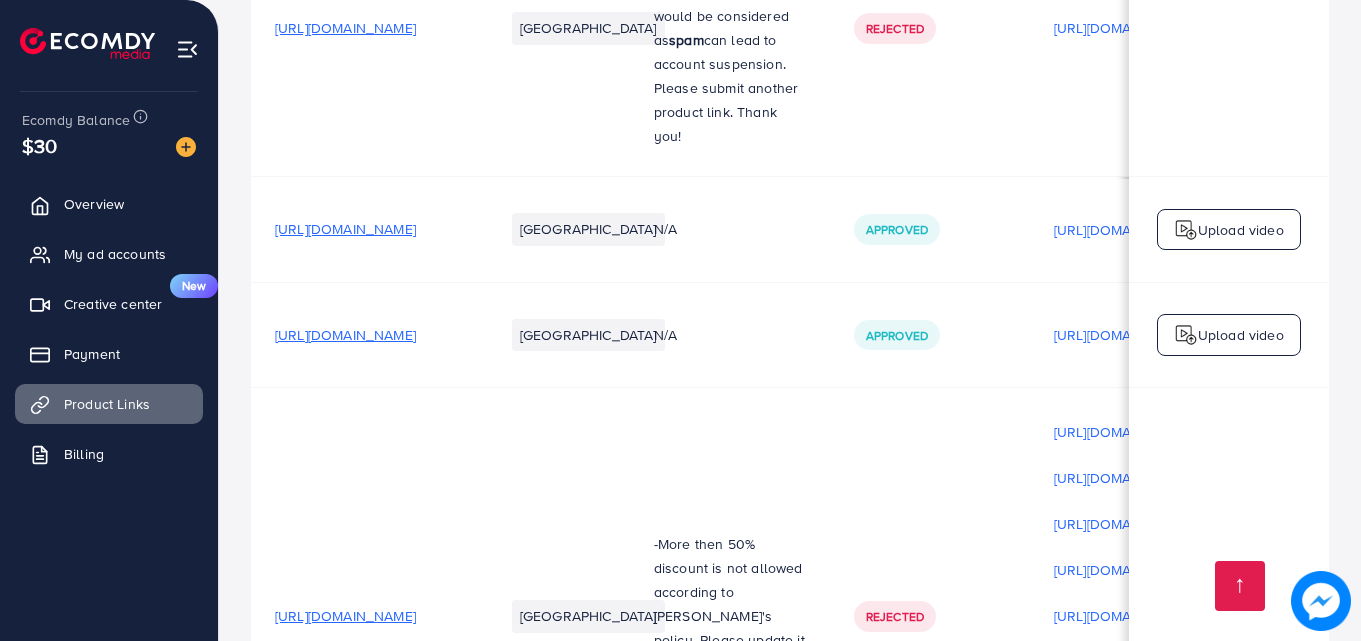 click on "-More then 50% discount is not allowed according to [PERSON_NAME]'s policy. Please update it and resubmit for review. Thank you" at bounding box center (730, 616) 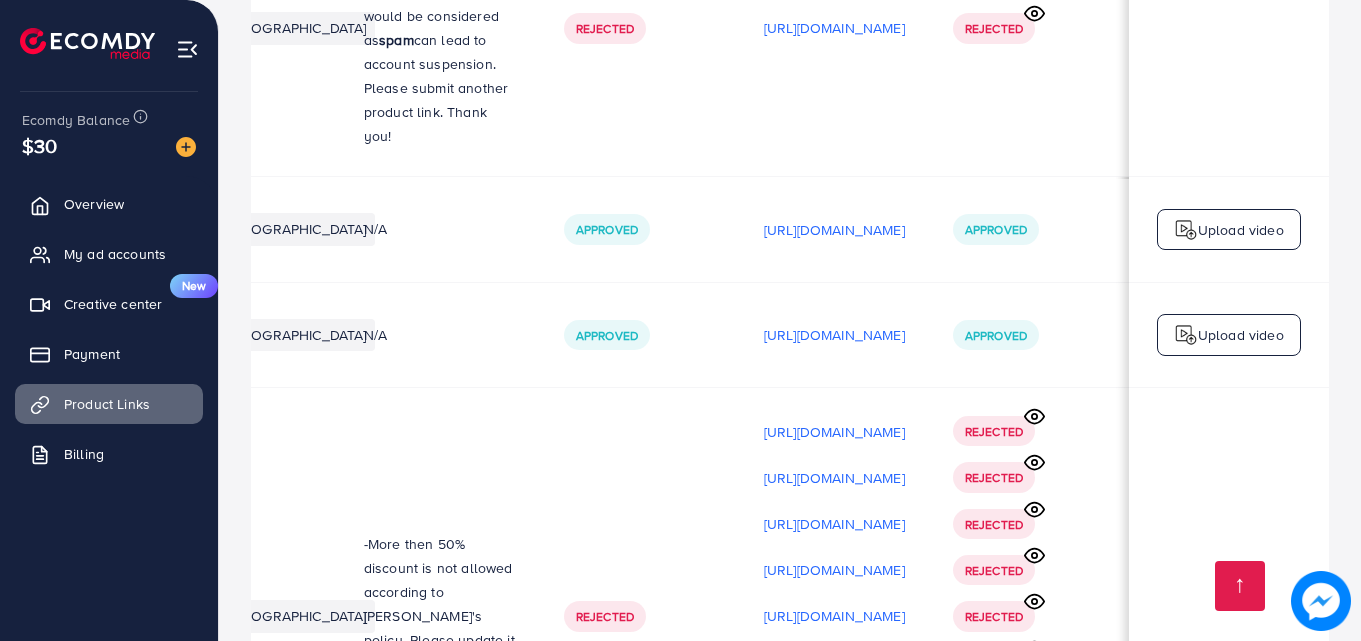 scroll, scrollTop: 0, scrollLeft: 506, axis: horizontal 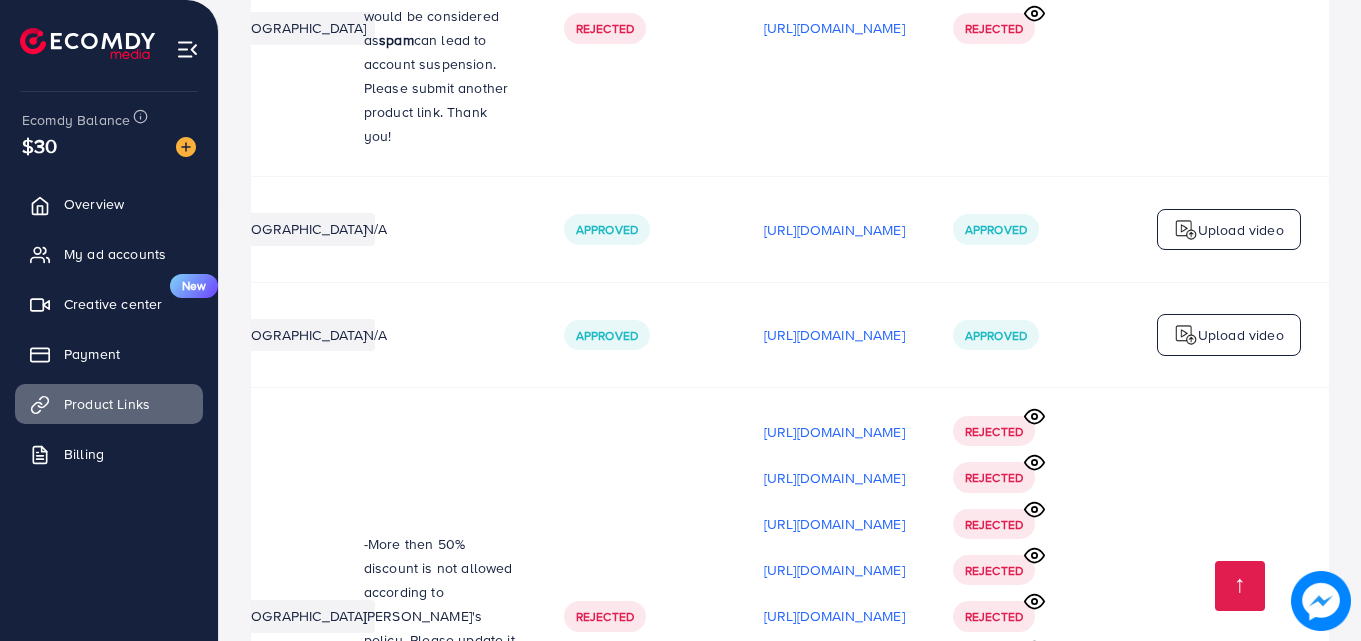 click on "Rejected" at bounding box center [640, 617] 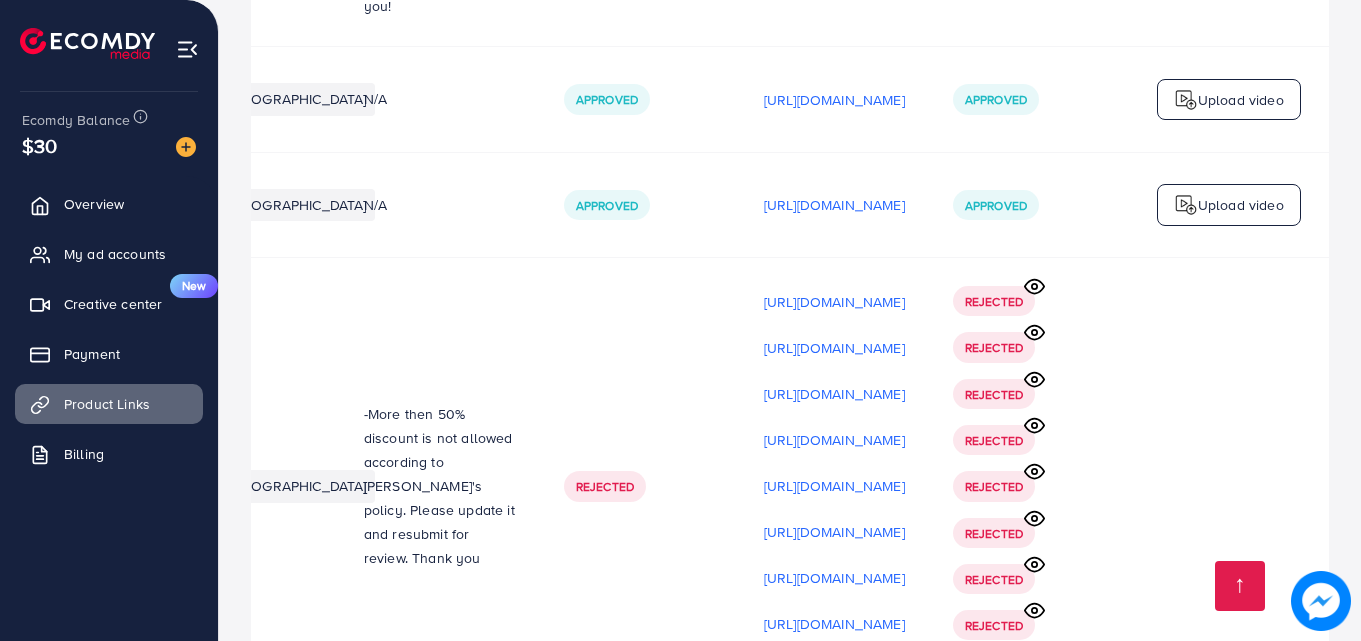 scroll, scrollTop: 4043, scrollLeft: 0, axis: vertical 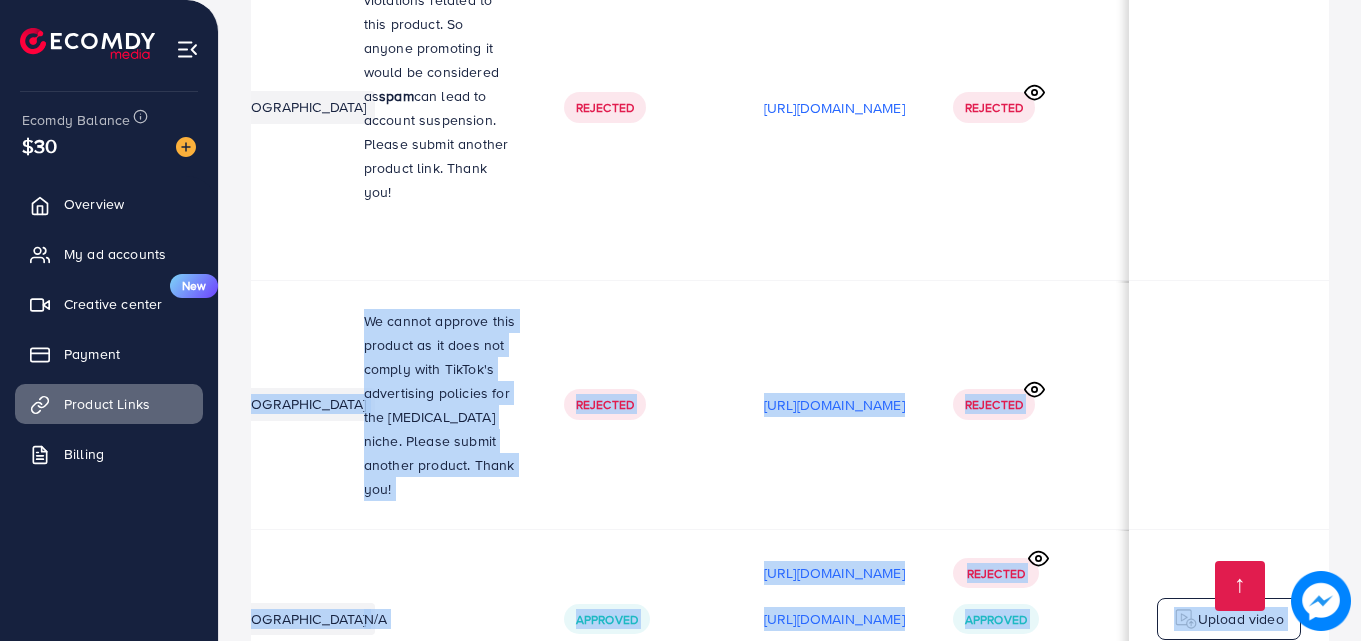 drag, startPoint x: 1360, startPoint y: 542, endPoint x: 1365, endPoint y: -76, distance: 618.0202 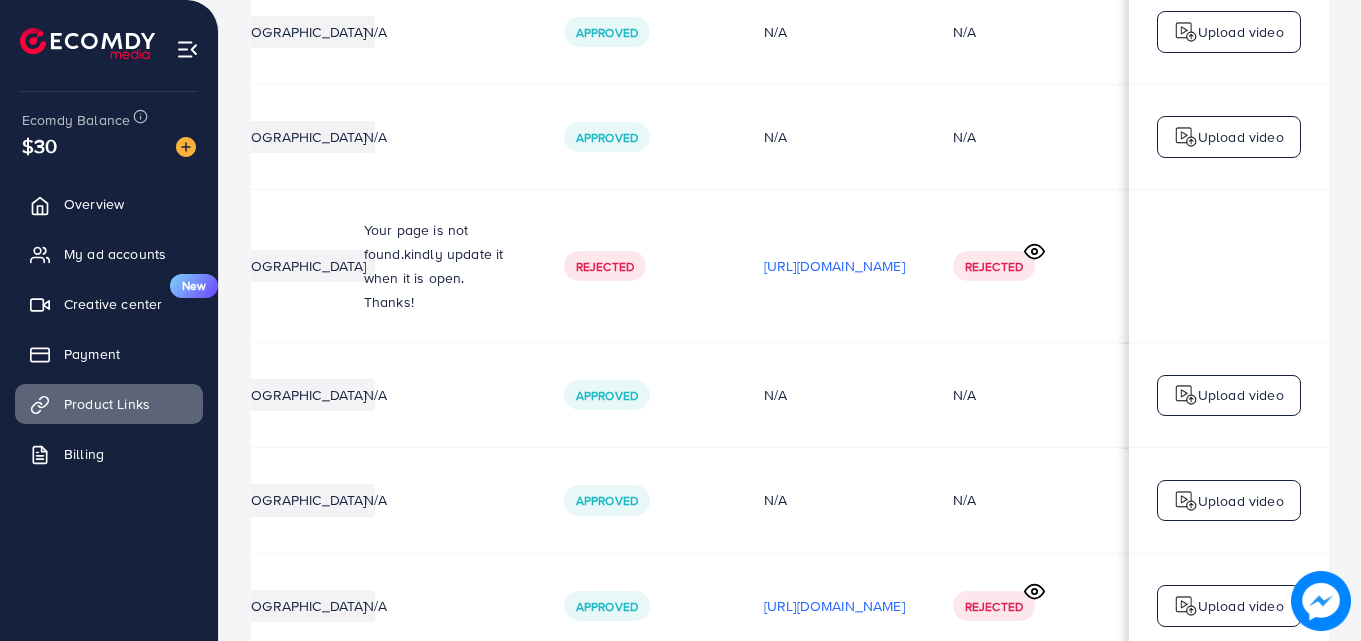 scroll, scrollTop: 0, scrollLeft: 0, axis: both 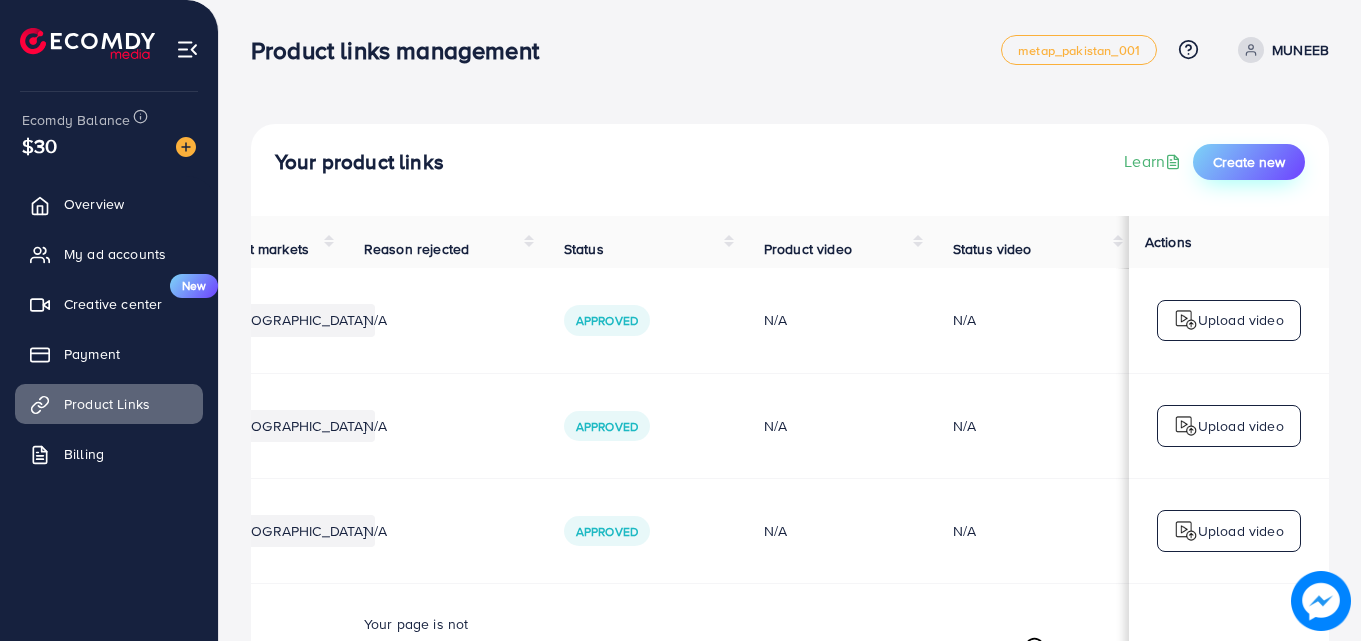 click on "Create new" at bounding box center [1249, 162] 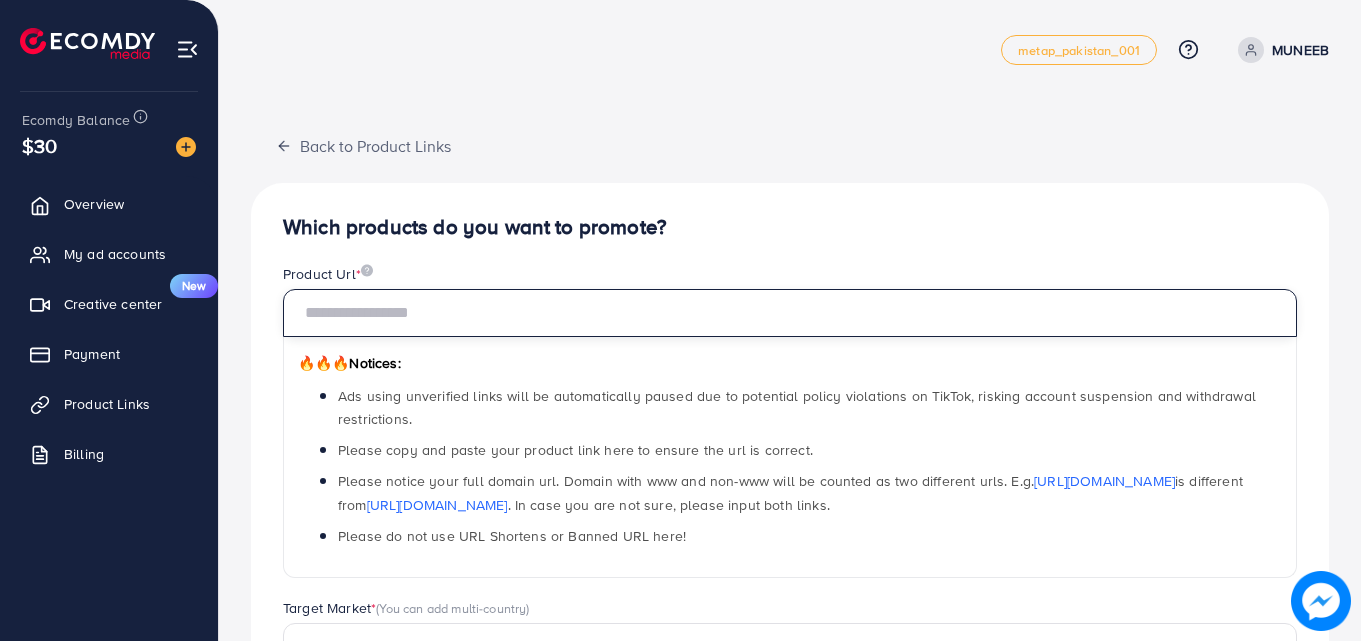 click at bounding box center (790, 313) 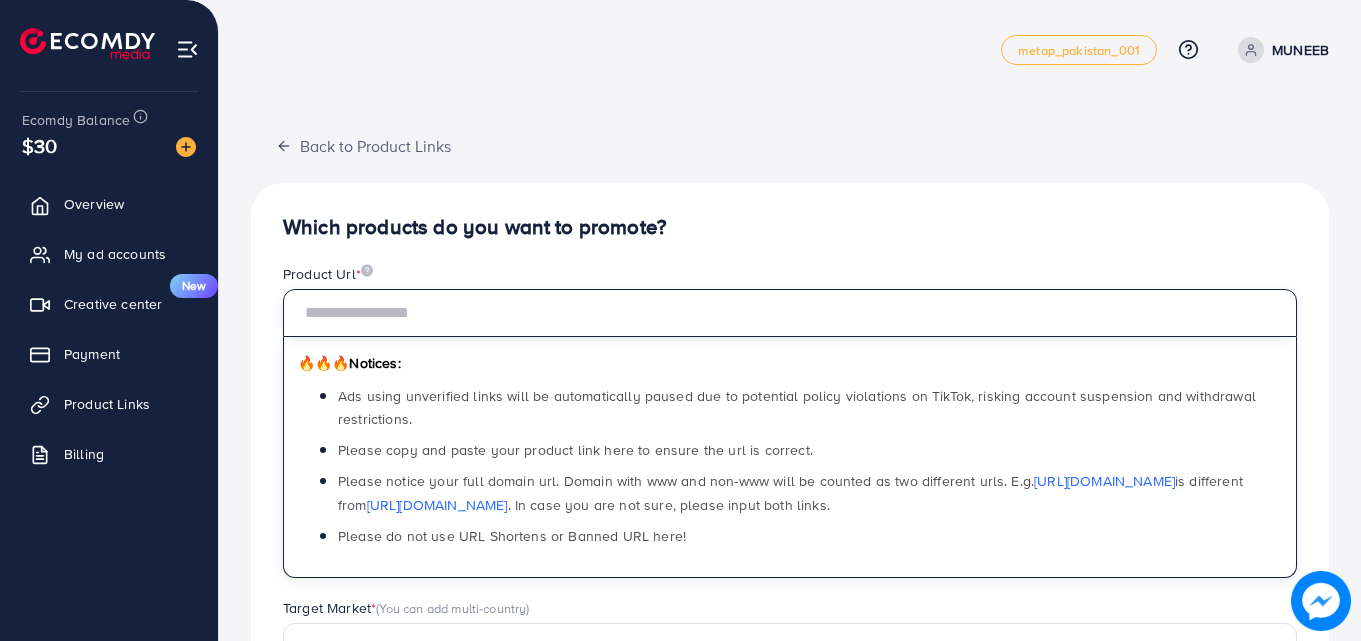 paste on "**********" 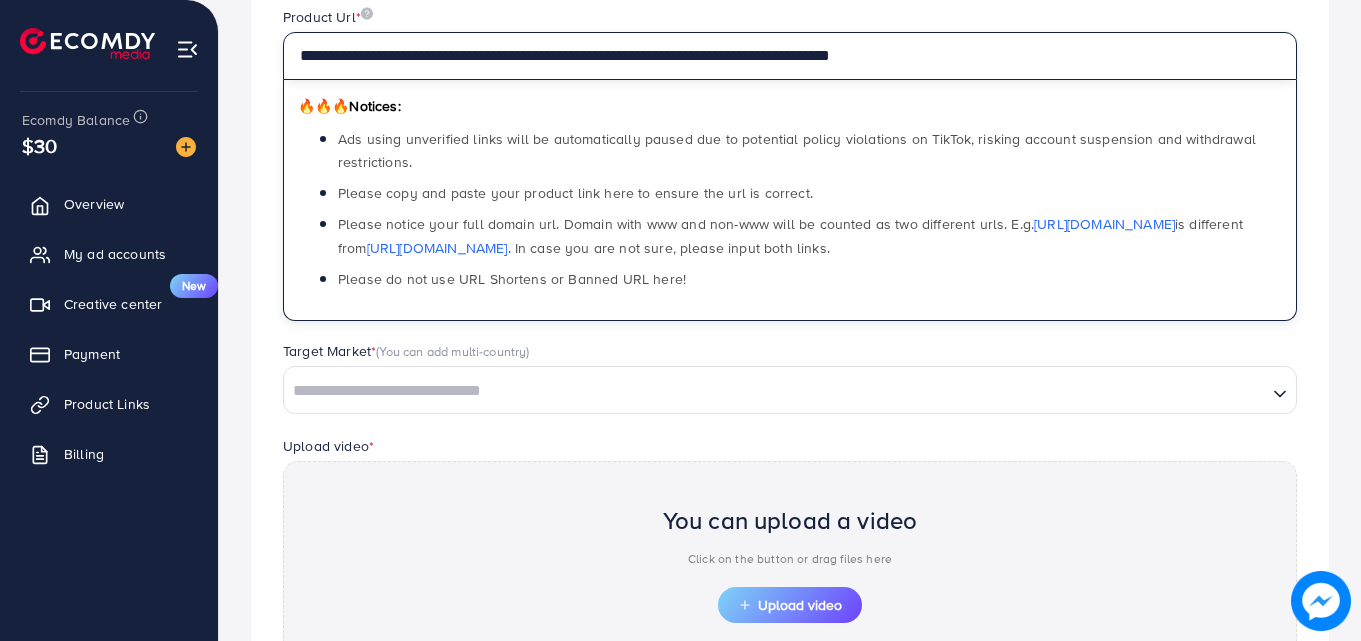 scroll, scrollTop: 318, scrollLeft: 0, axis: vertical 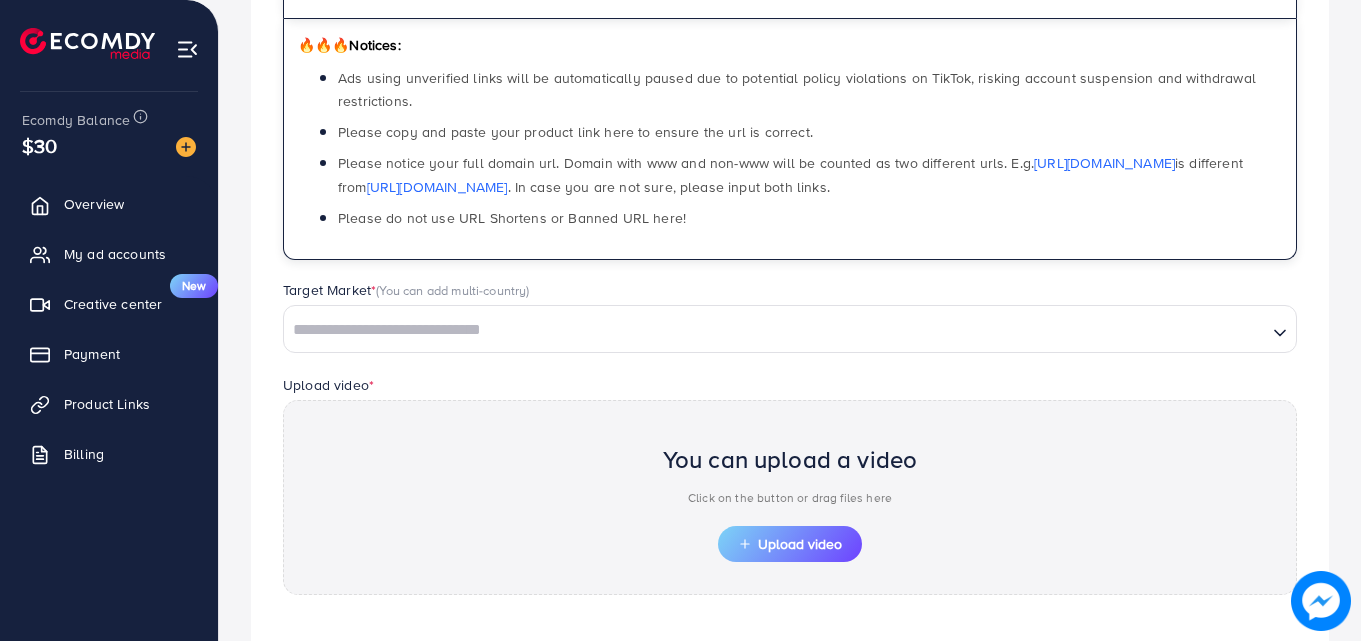 type on "**********" 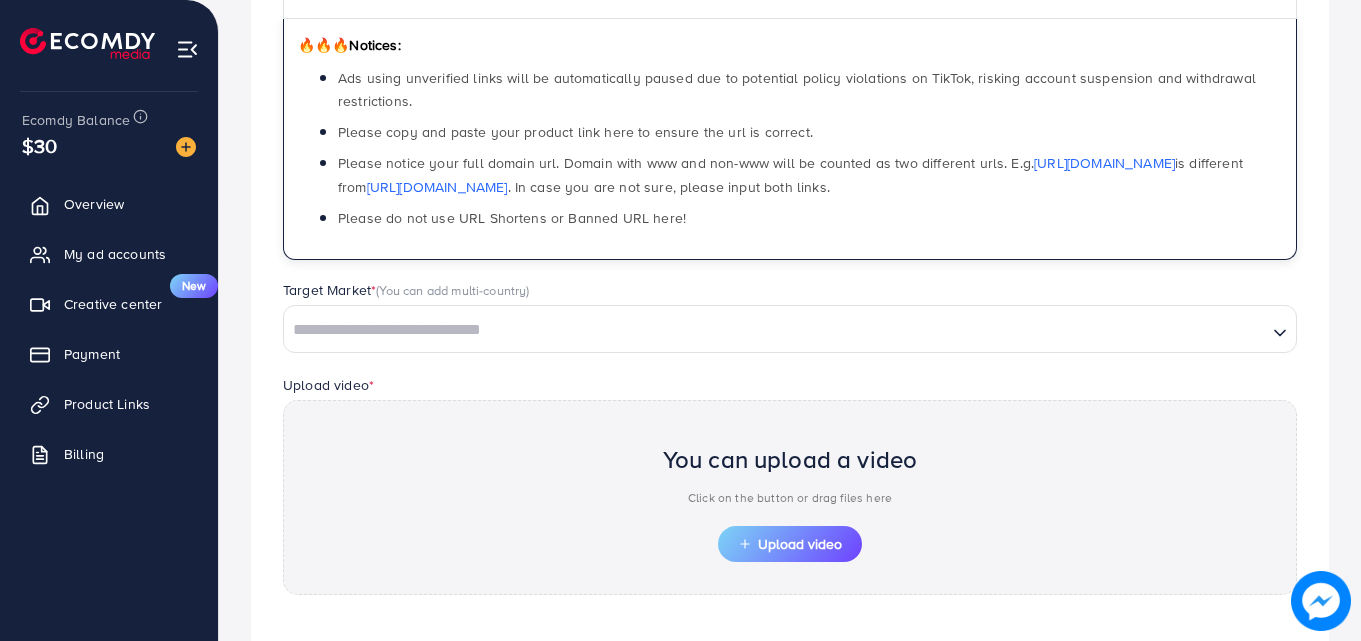 click at bounding box center (775, 330) 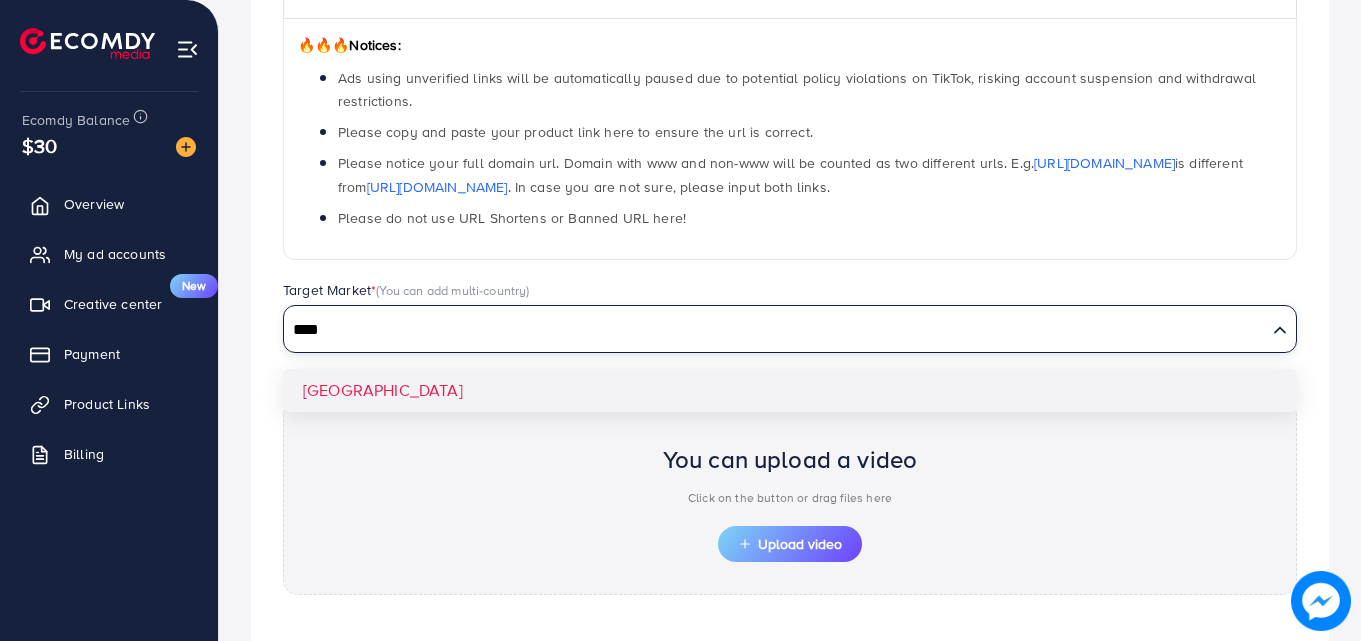 type on "****" 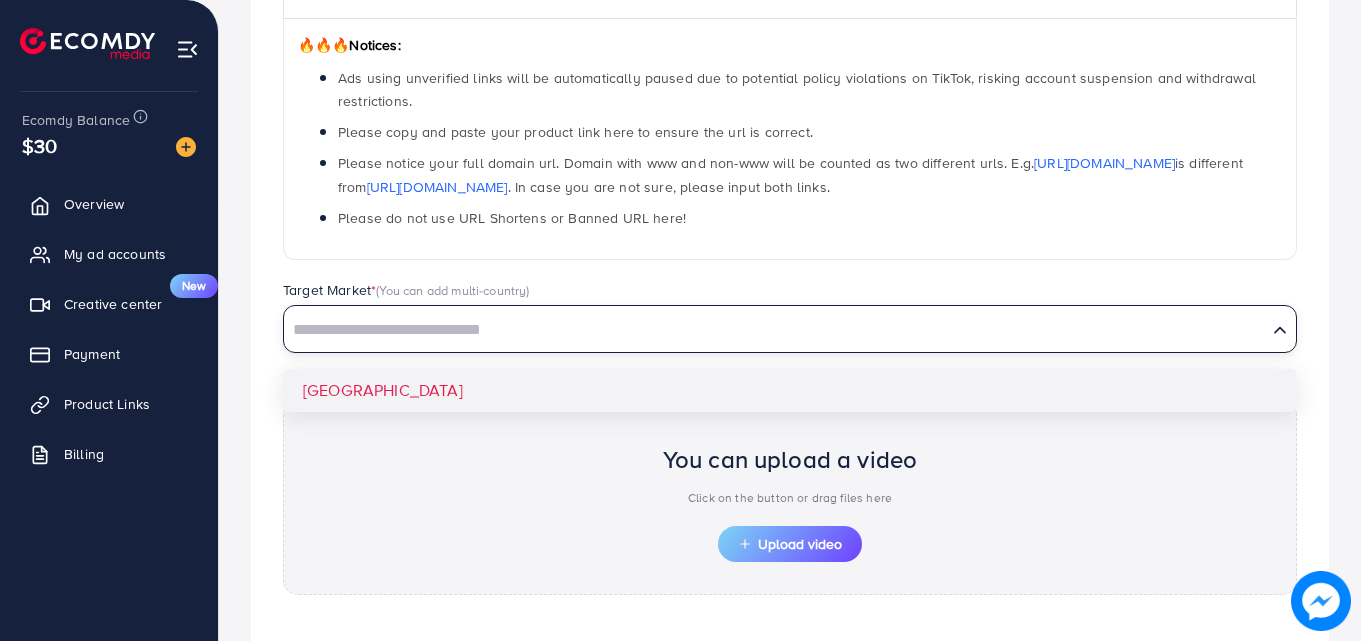click on "**********" at bounding box center (790, 320) 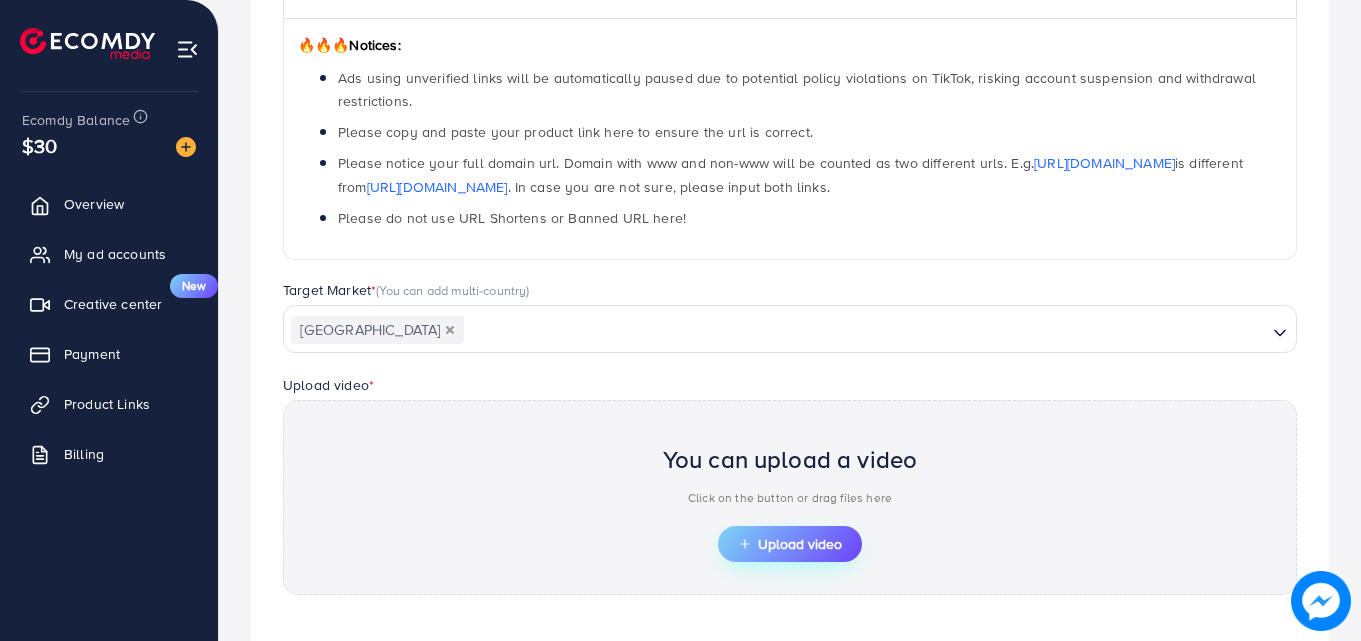 click on "Upload video" at bounding box center (790, 544) 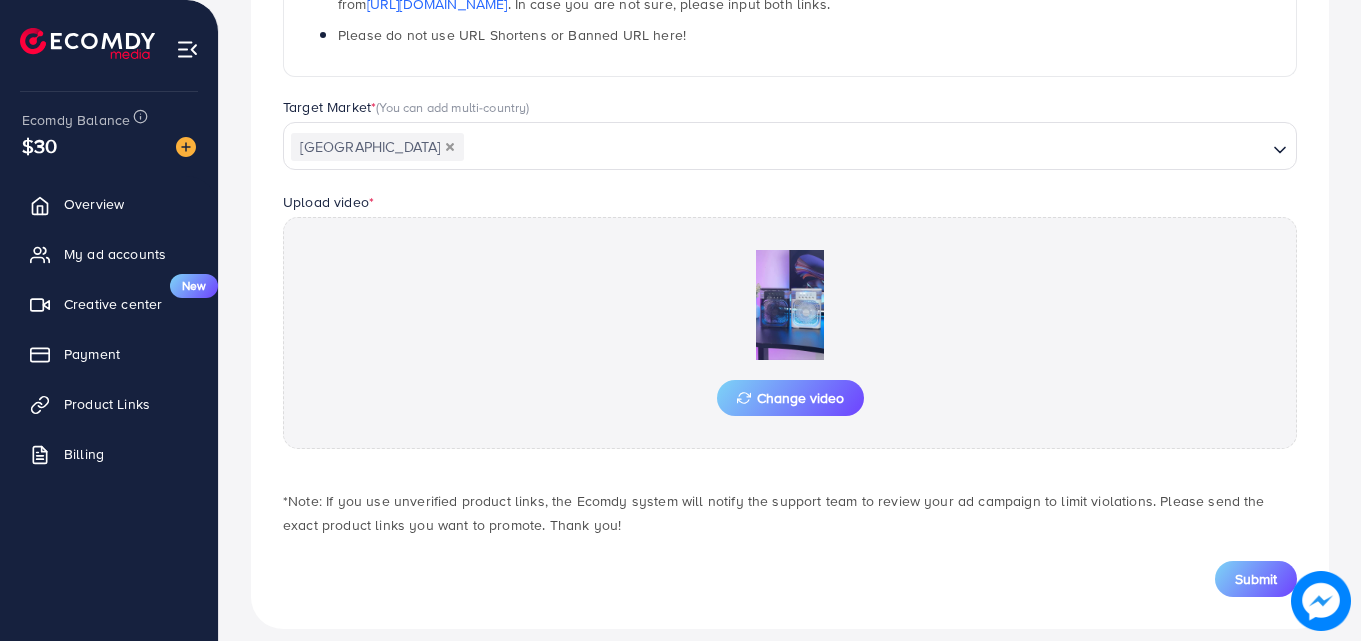 scroll, scrollTop: 521, scrollLeft: 0, axis: vertical 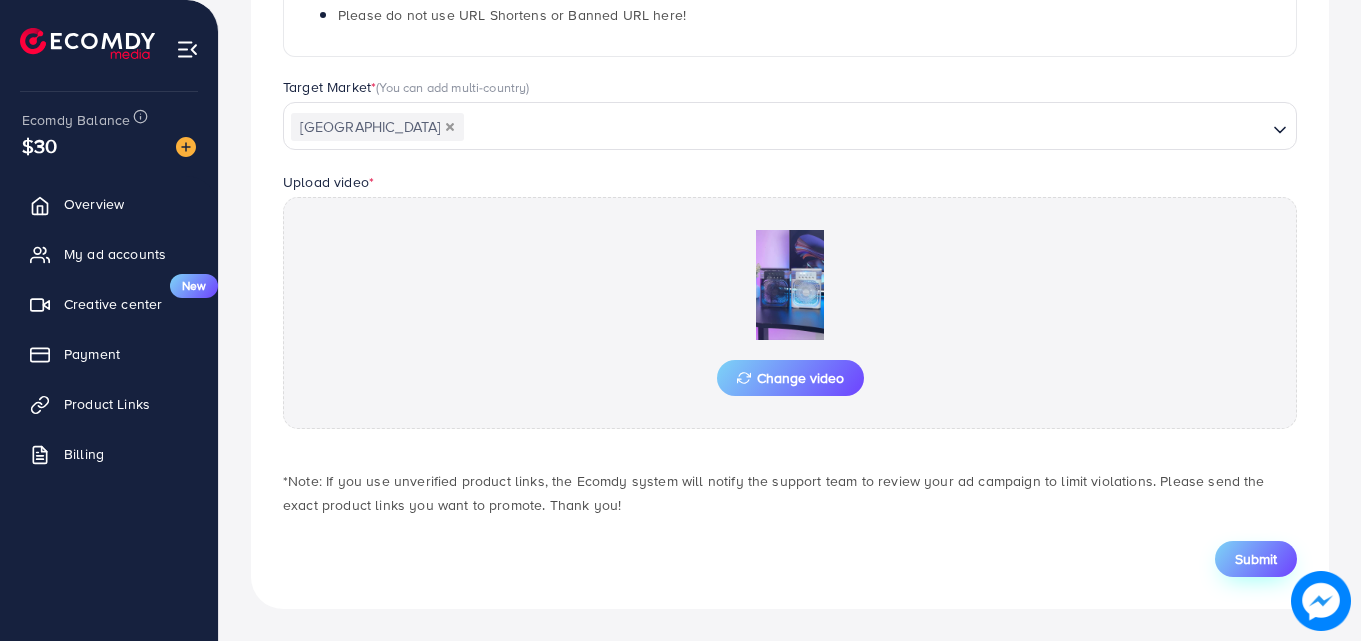 click on "Submit" at bounding box center (1256, 559) 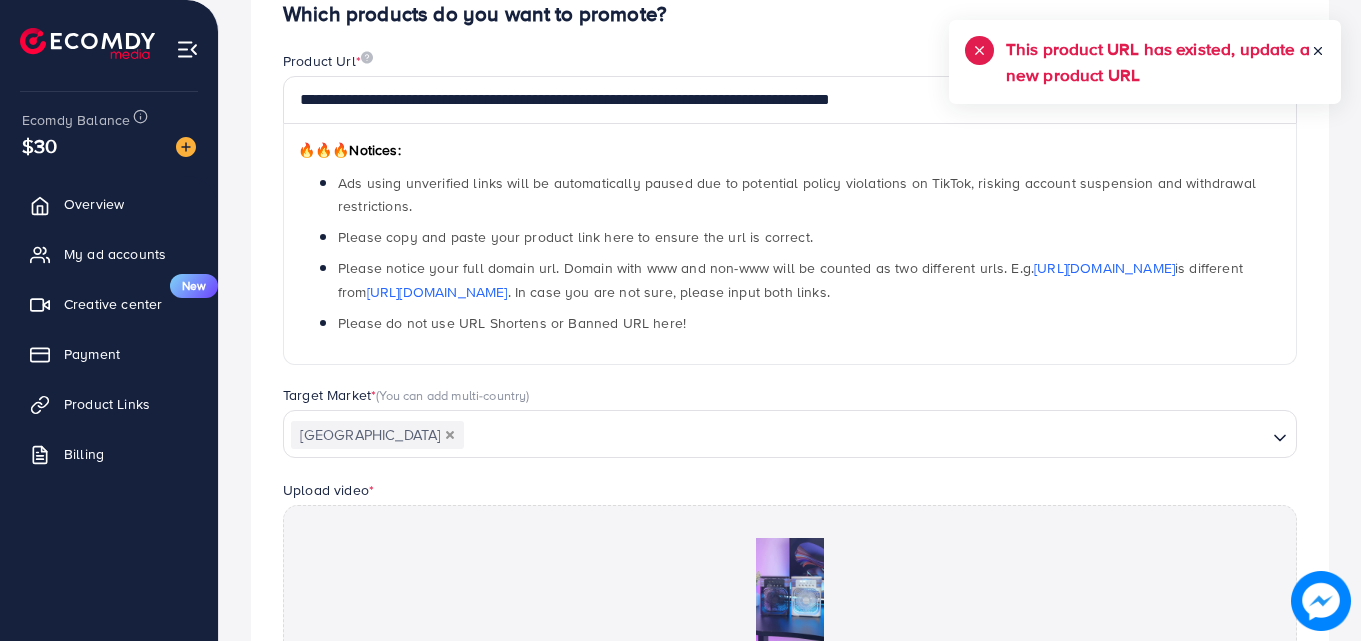 scroll, scrollTop: 0, scrollLeft: 0, axis: both 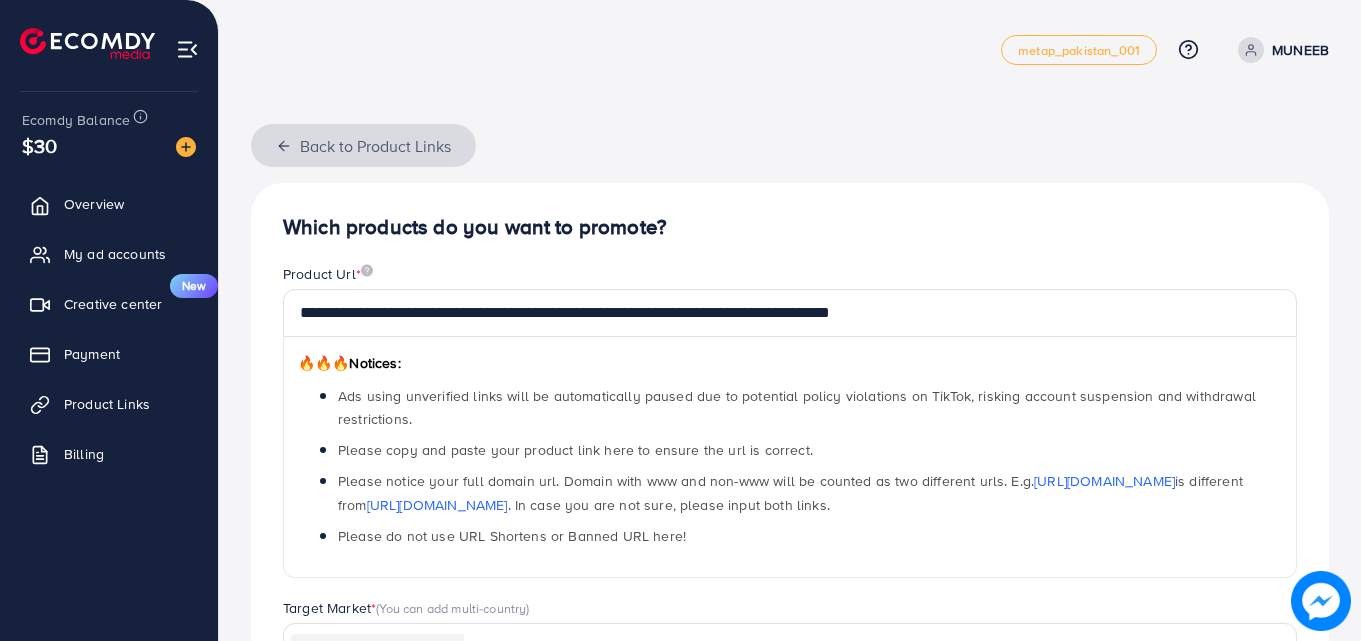 click 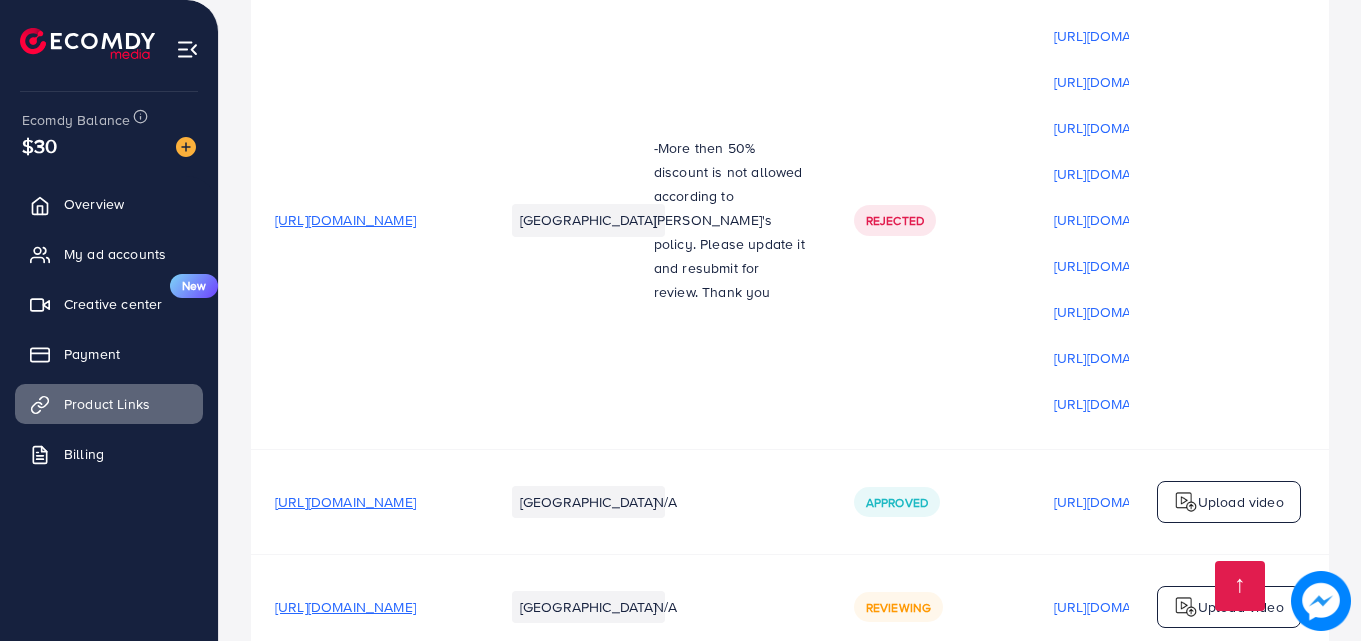 scroll, scrollTop: 4311, scrollLeft: 0, axis: vertical 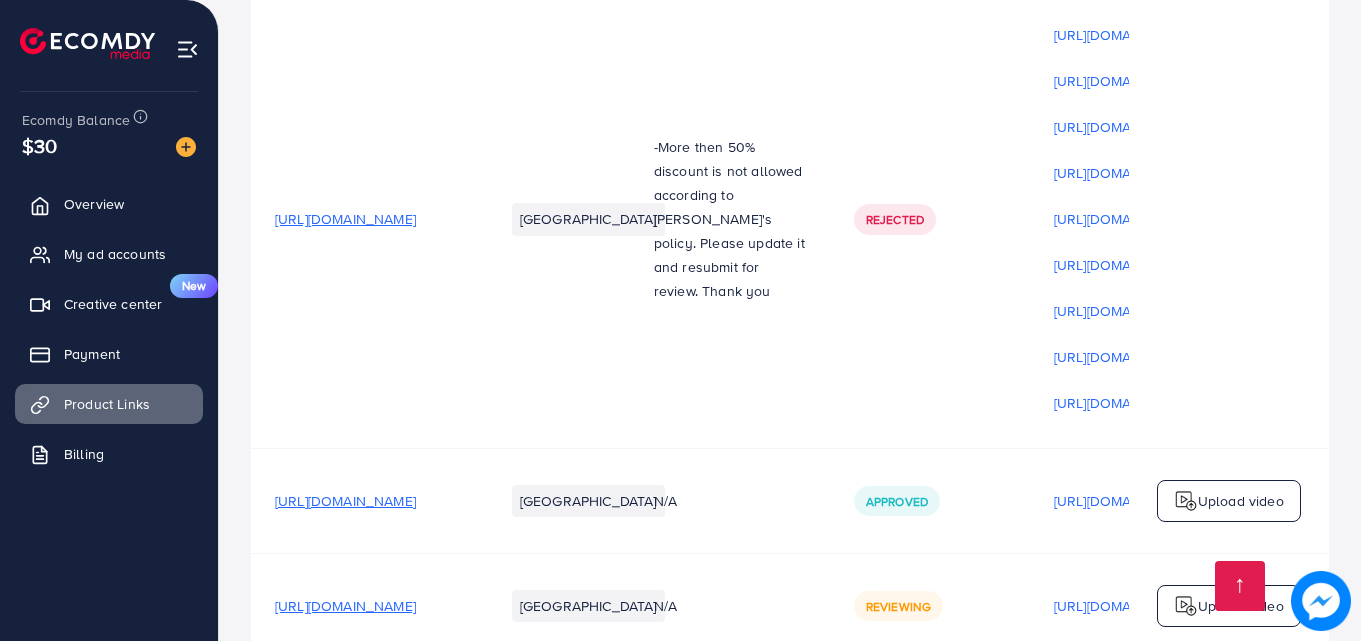click on "[URL][DOMAIN_NAME]" at bounding box center (365, 220) 